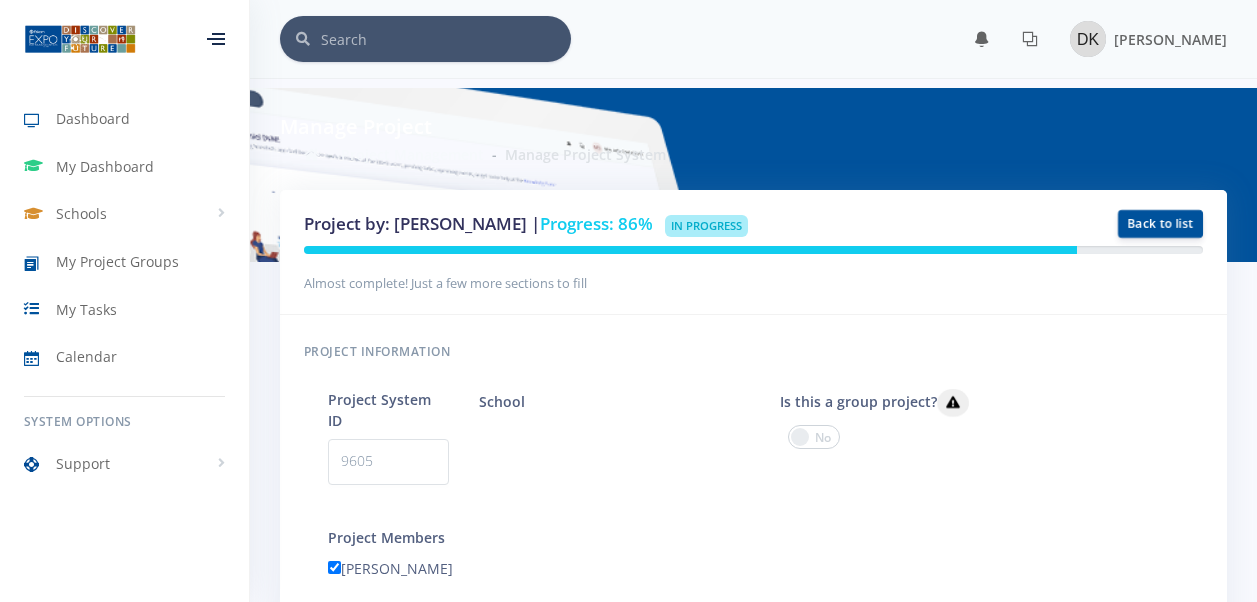 scroll, scrollTop: 0, scrollLeft: 0, axis: both 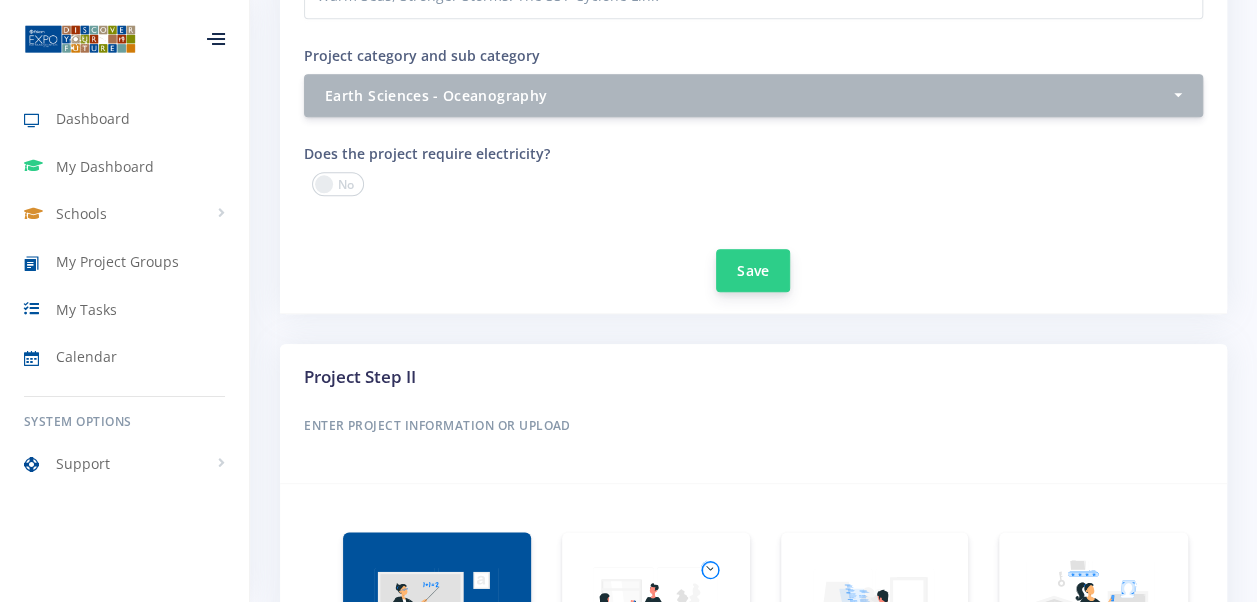 click on "Save" at bounding box center (753, 270) 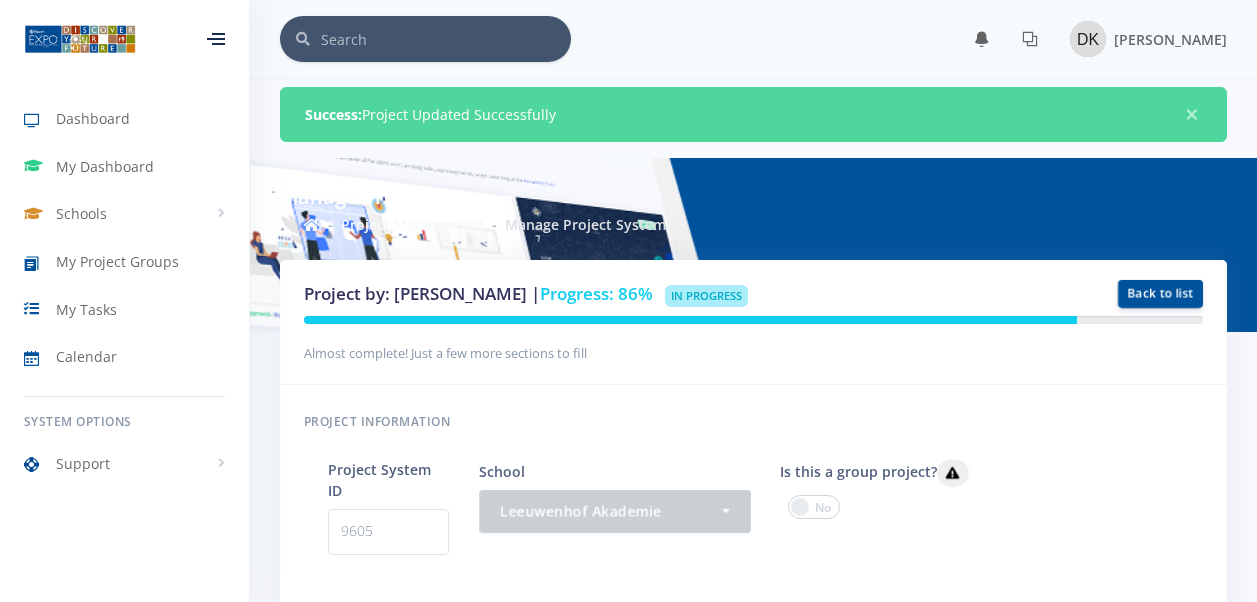 scroll, scrollTop: 0, scrollLeft: 0, axis: both 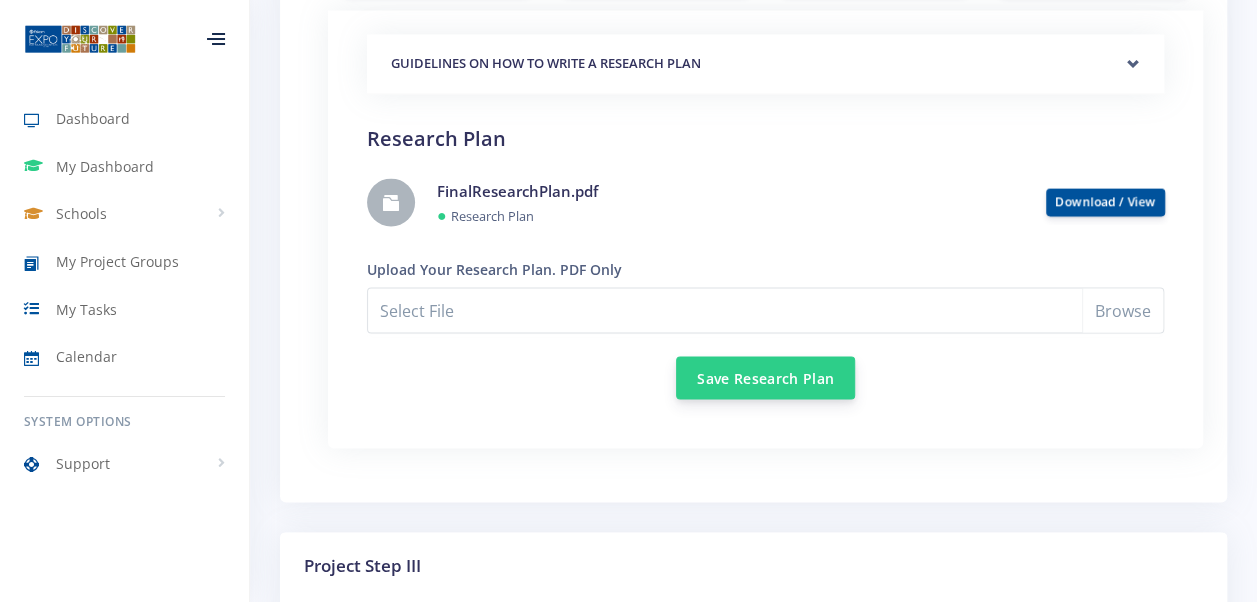 click on "Save Research Plan" at bounding box center [765, 377] 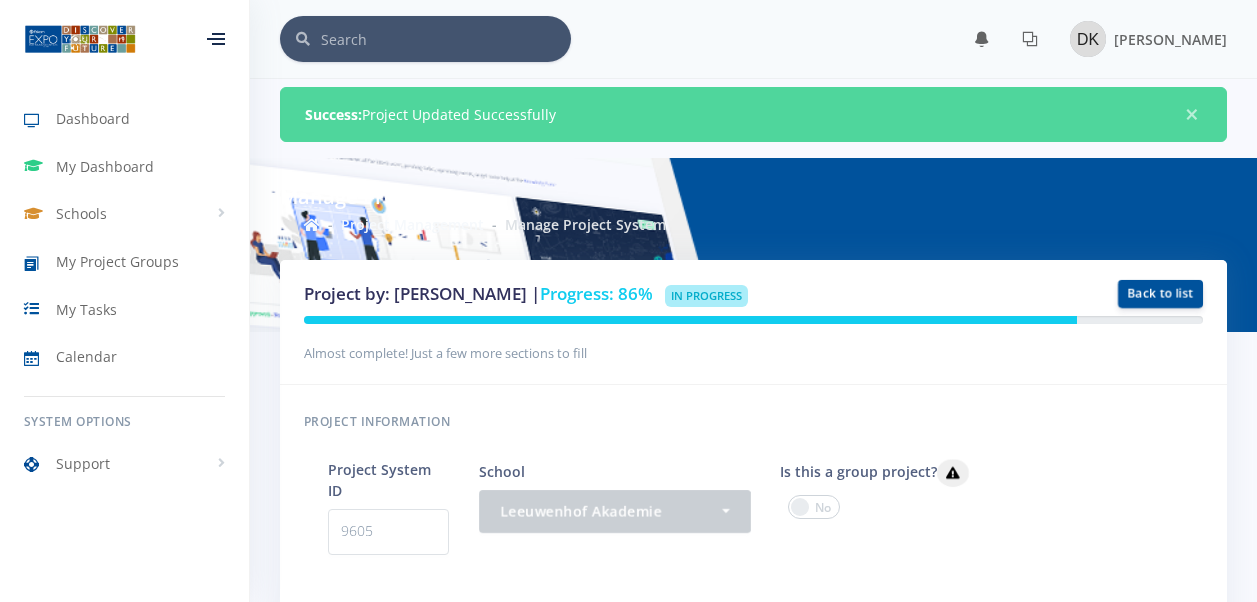 scroll, scrollTop: 0, scrollLeft: 0, axis: both 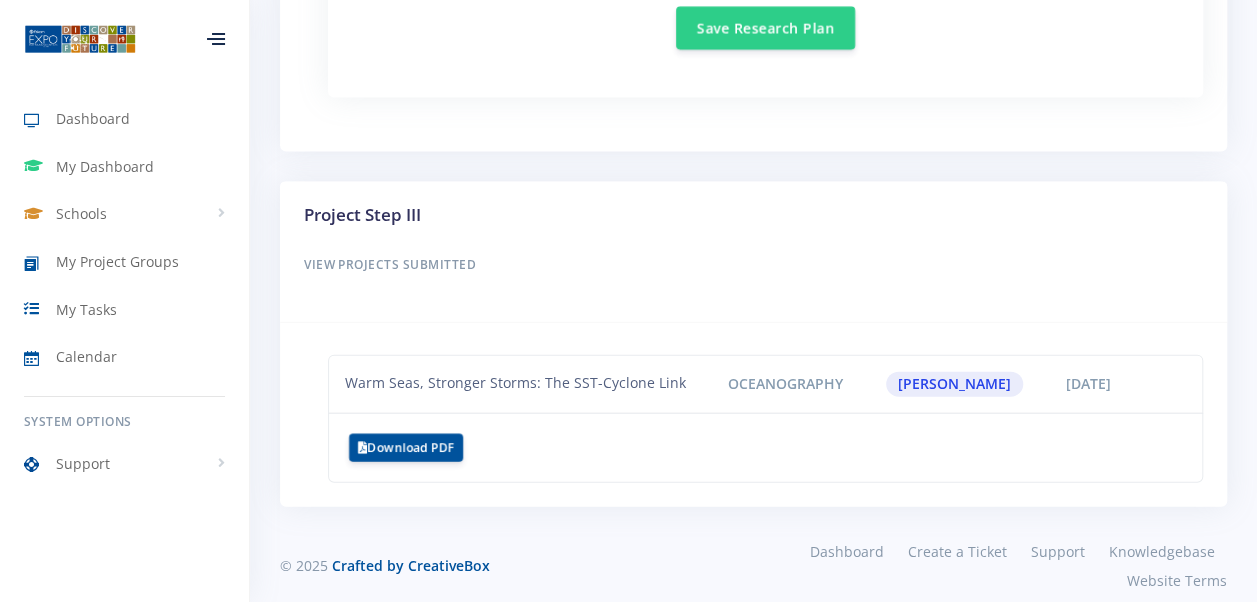 click on "View Projects Submitted" at bounding box center (753, 265) 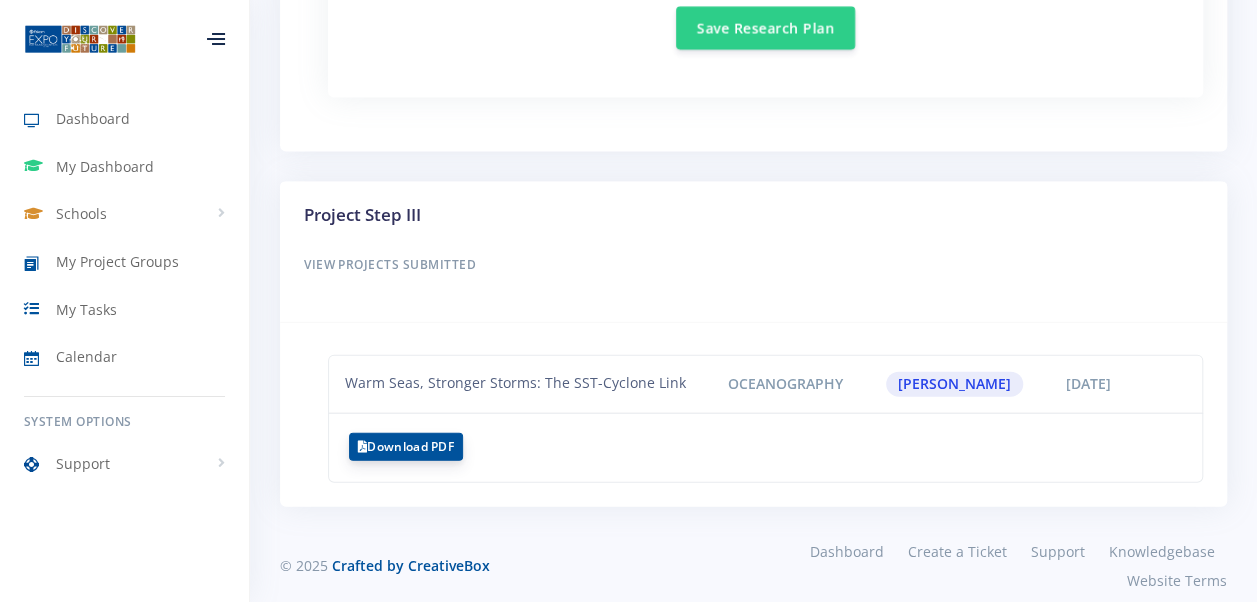 click on "Download PDF" at bounding box center (406, 447) 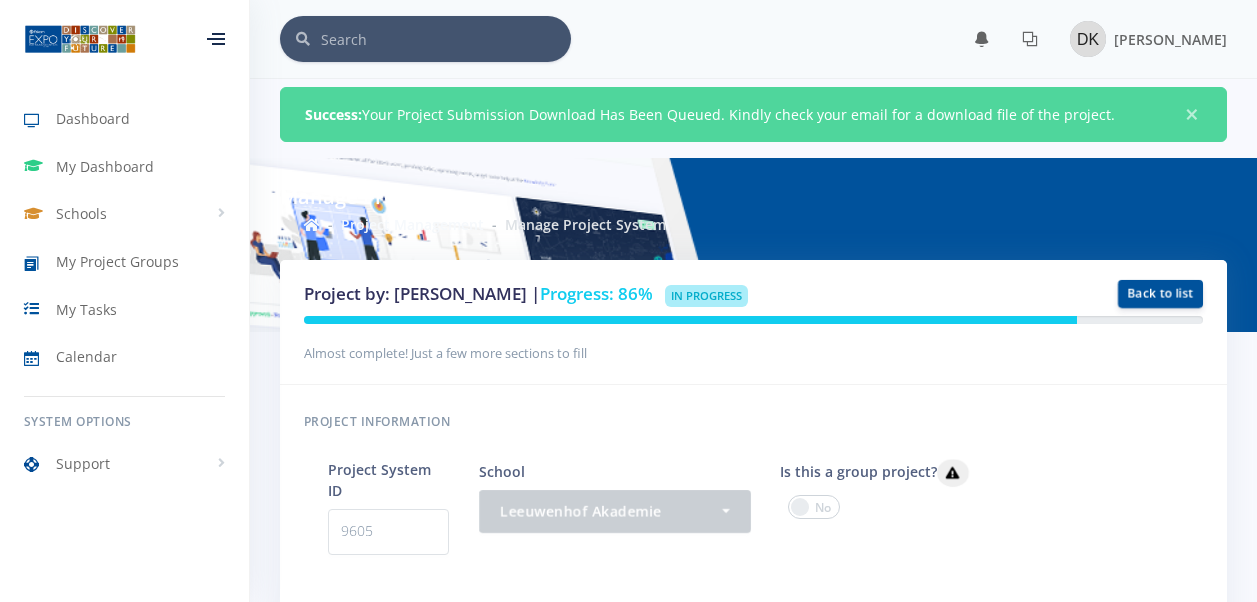 scroll, scrollTop: 0, scrollLeft: 0, axis: both 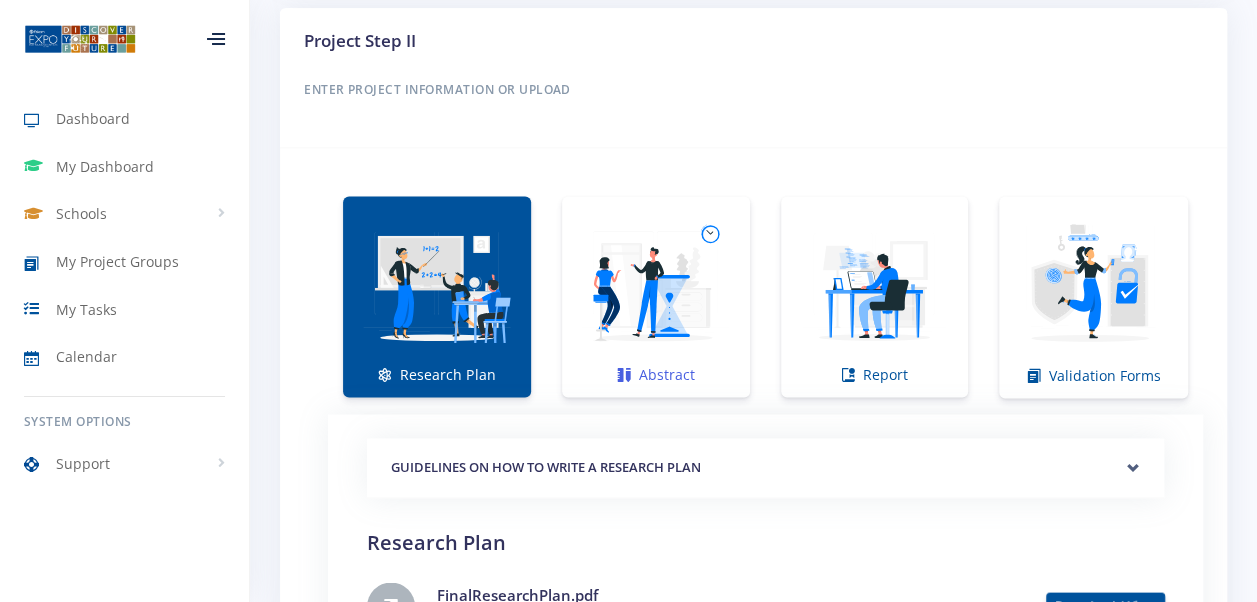 click on "Abstract" at bounding box center (656, 296) 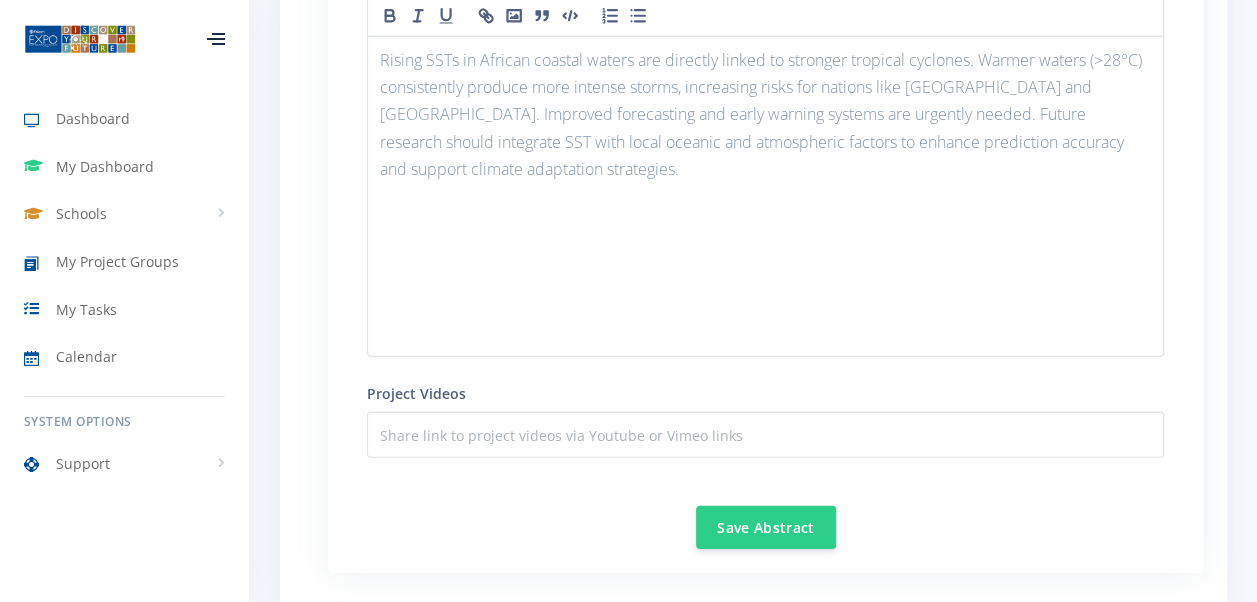 scroll, scrollTop: 2766, scrollLeft: 0, axis: vertical 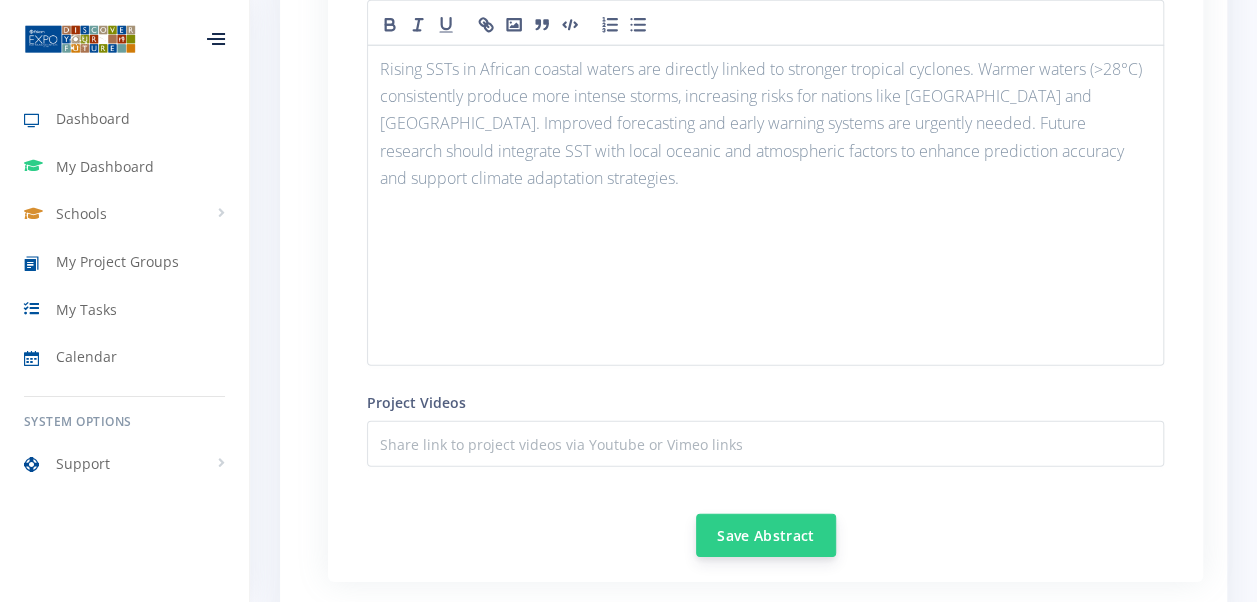 click on "Save Abstract" at bounding box center [766, 535] 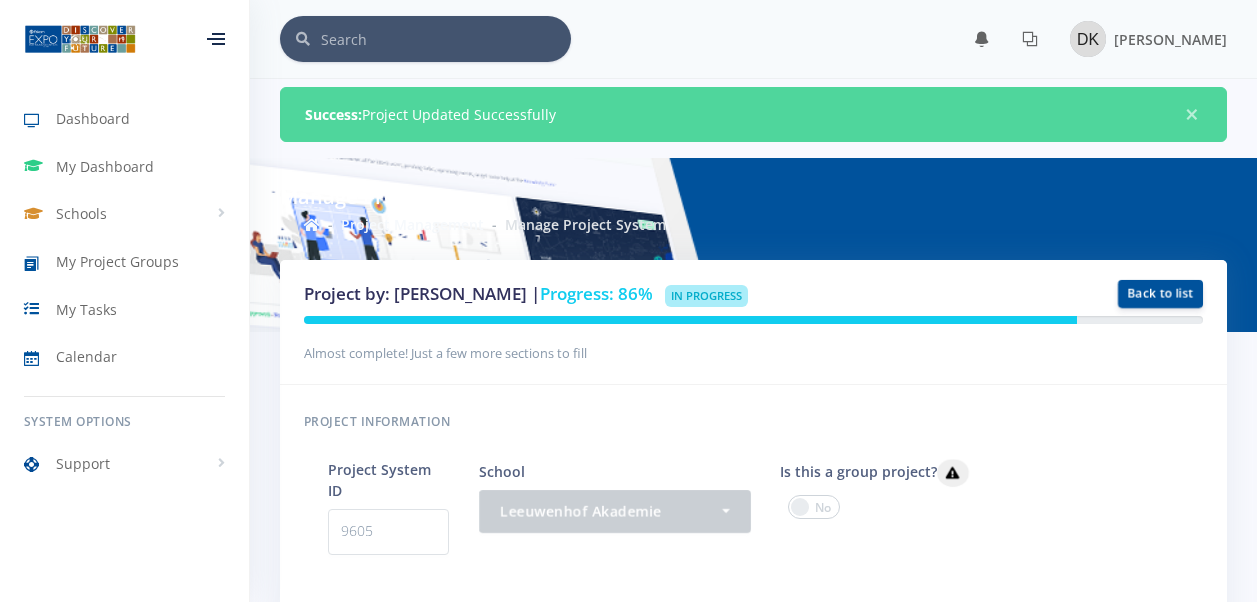 scroll, scrollTop: 0, scrollLeft: 0, axis: both 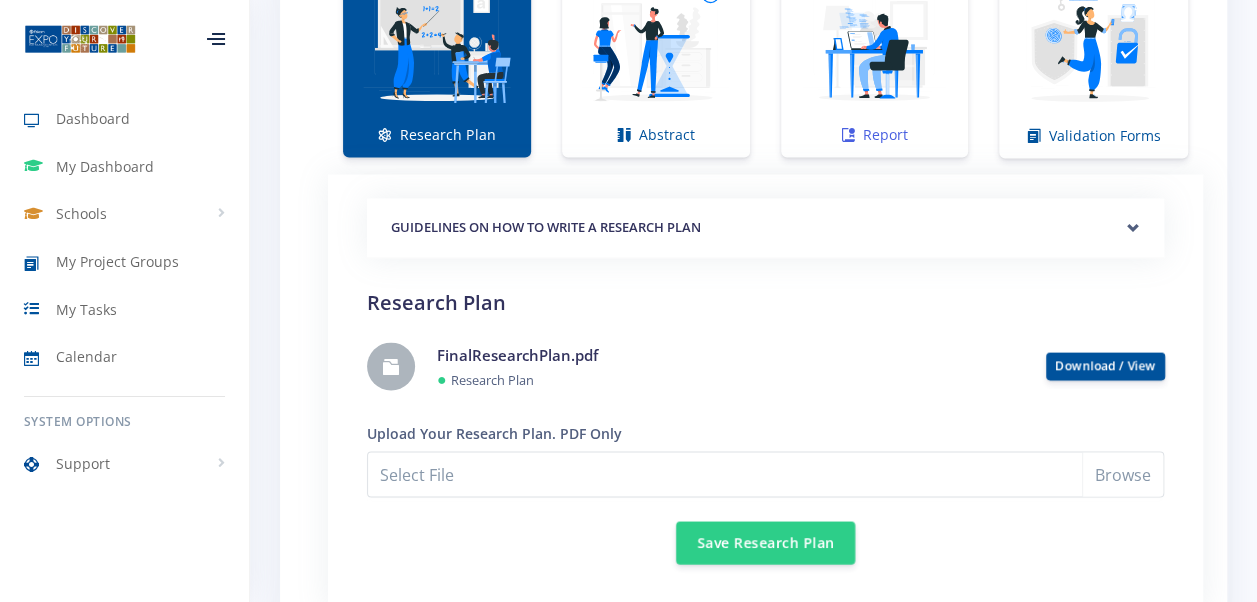 click at bounding box center (875, 46) 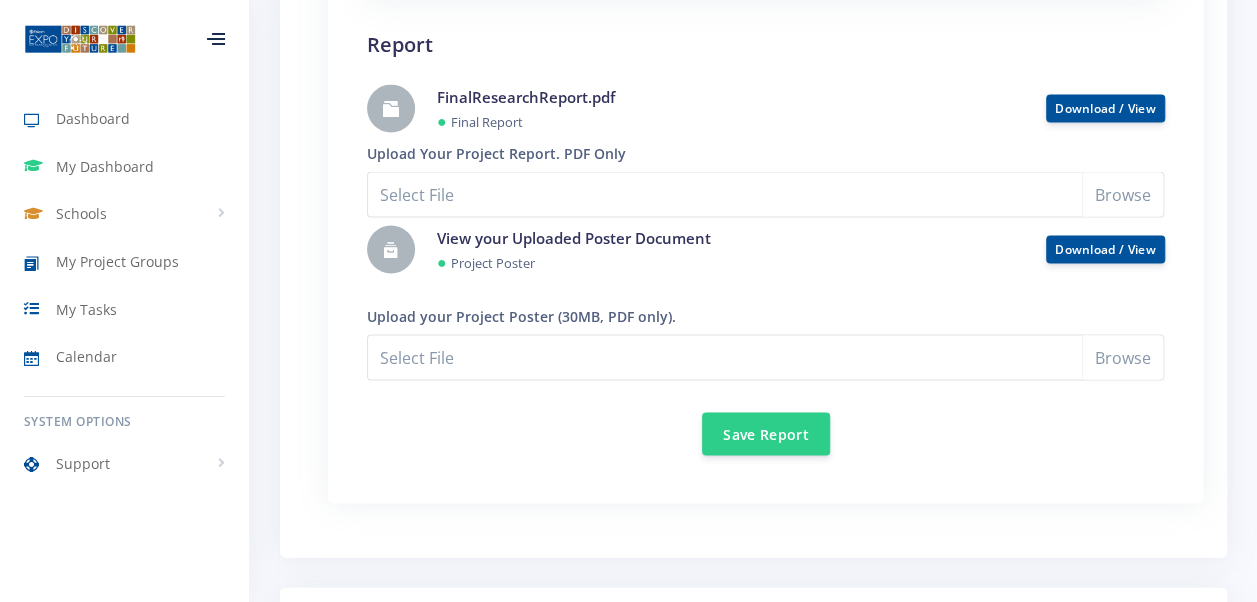 scroll, scrollTop: 1824, scrollLeft: 0, axis: vertical 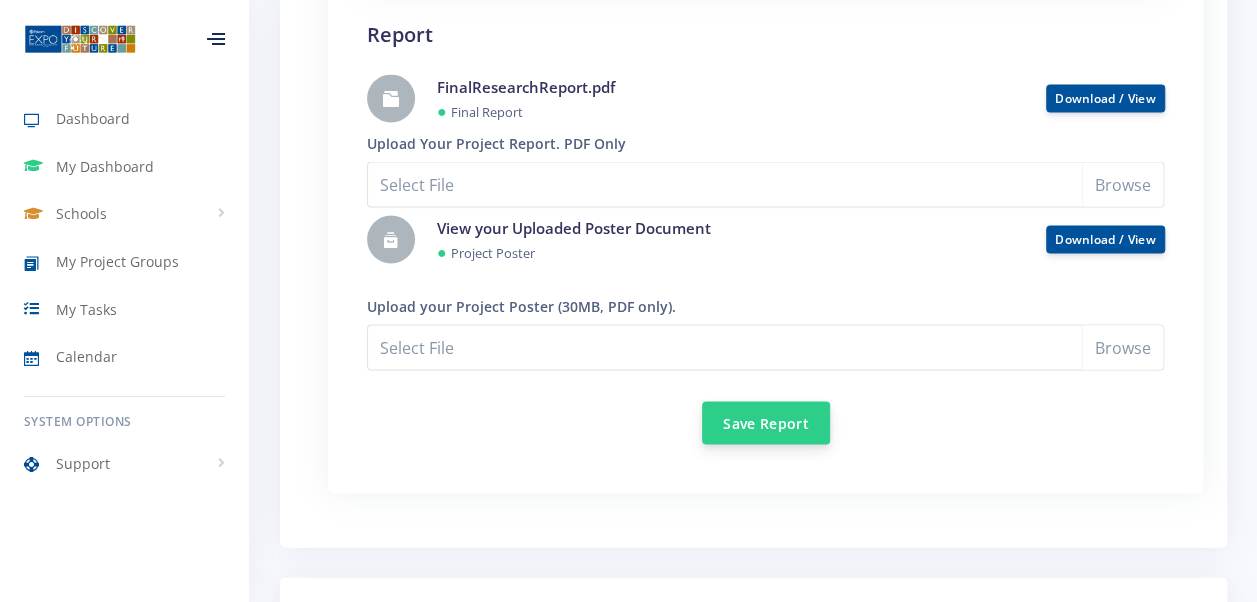 click on "Save Report" at bounding box center [766, 422] 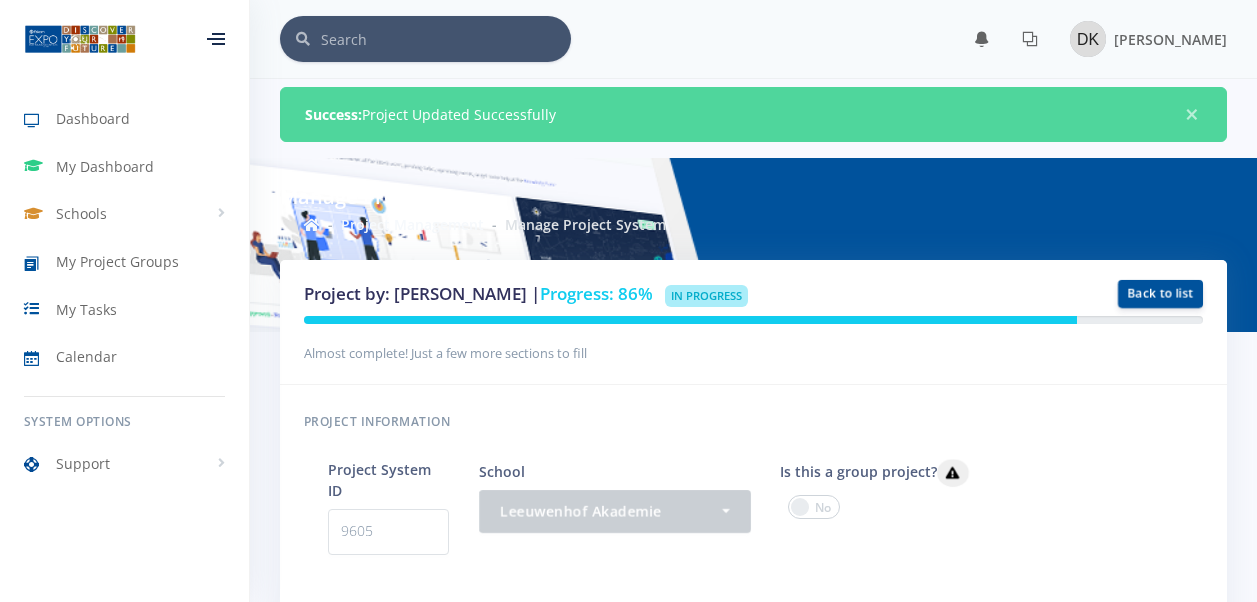 scroll, scrollTop: 0, scrollLeft: 0, axis: both 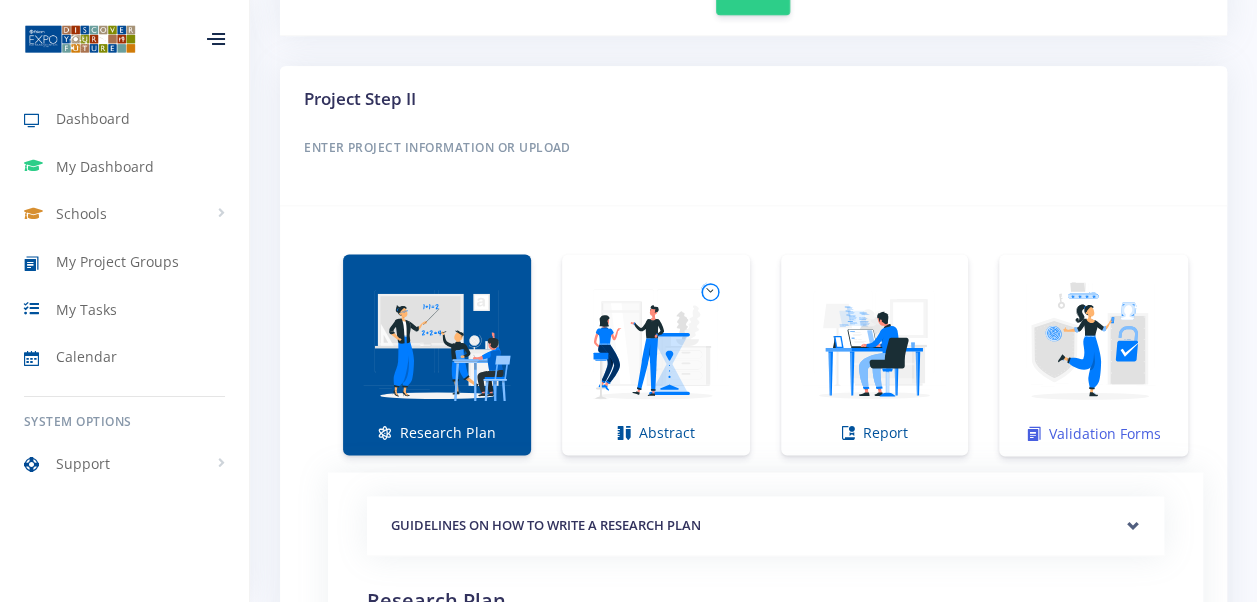click at bounding box center [1093, 344] 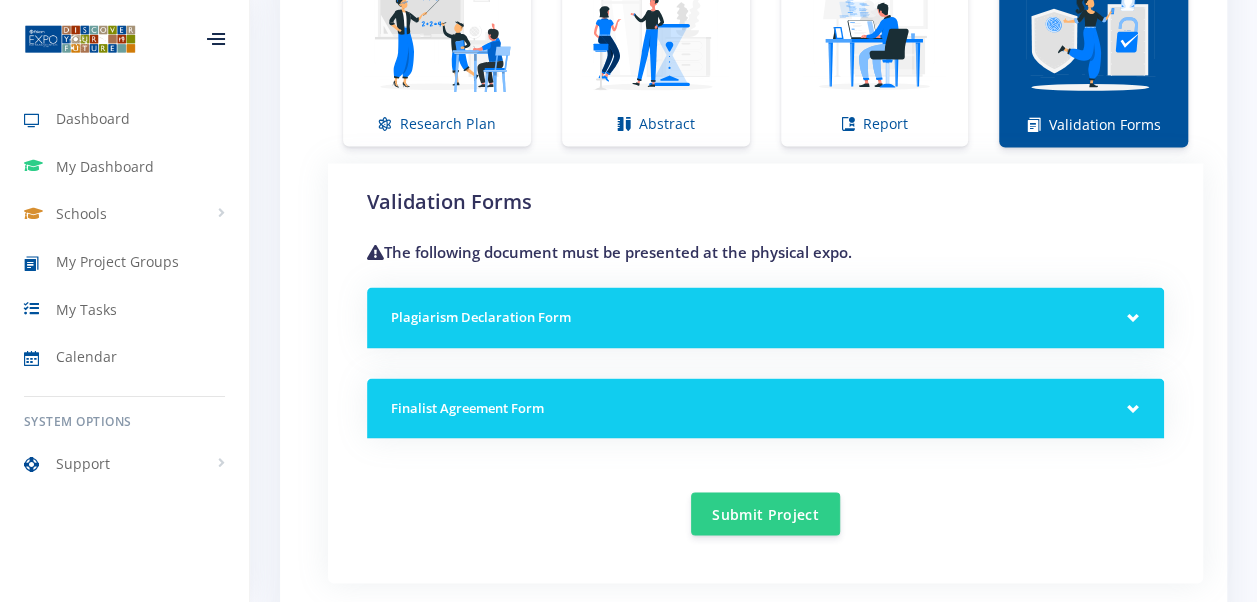 scroll, scrollTop: 1576, scrollLeft: 0, axis: vertical 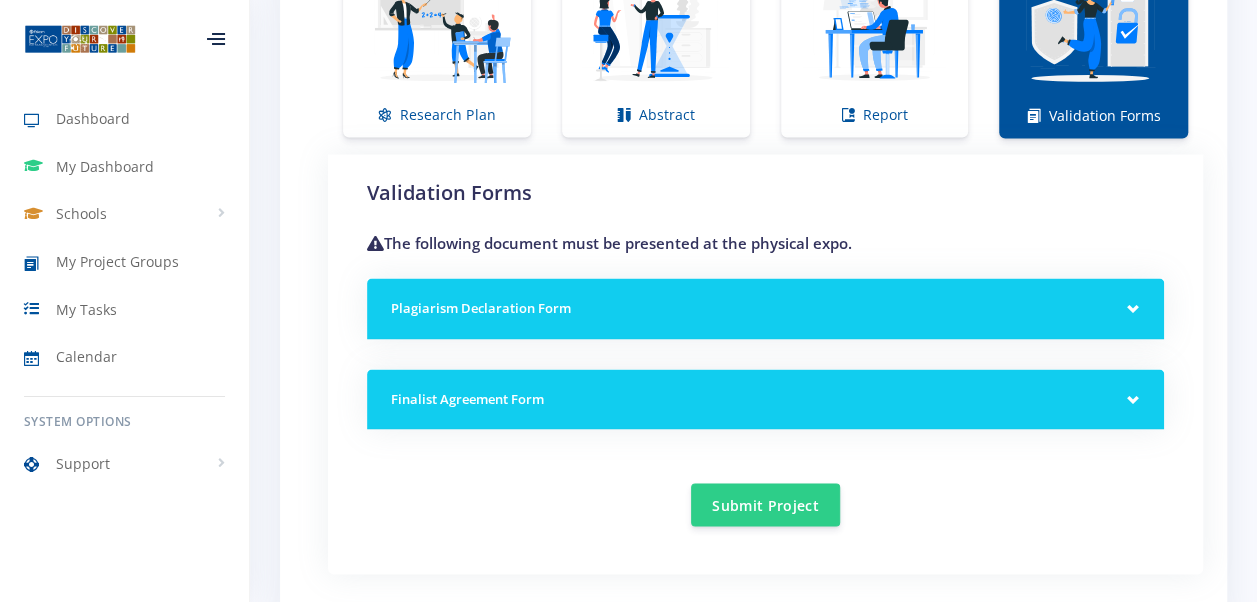 click on "Plagiarism
Declaration
Form" at bounding box center (765, 308) 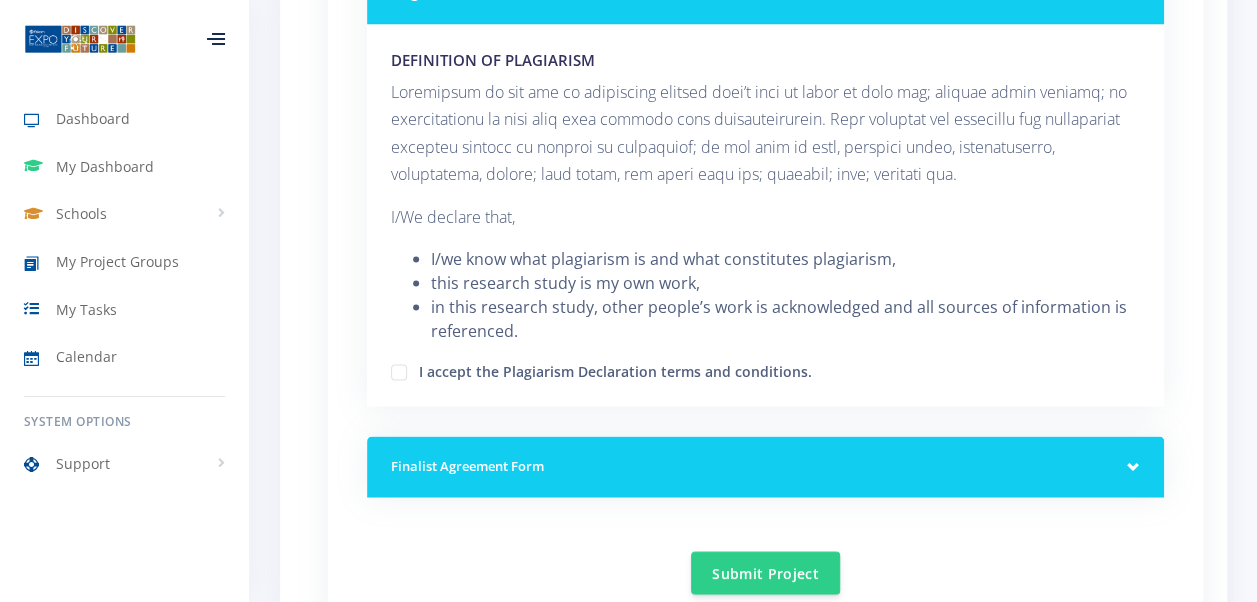 scroll, scrollTop: 1882, scrollLeft: 0, axis: vertical 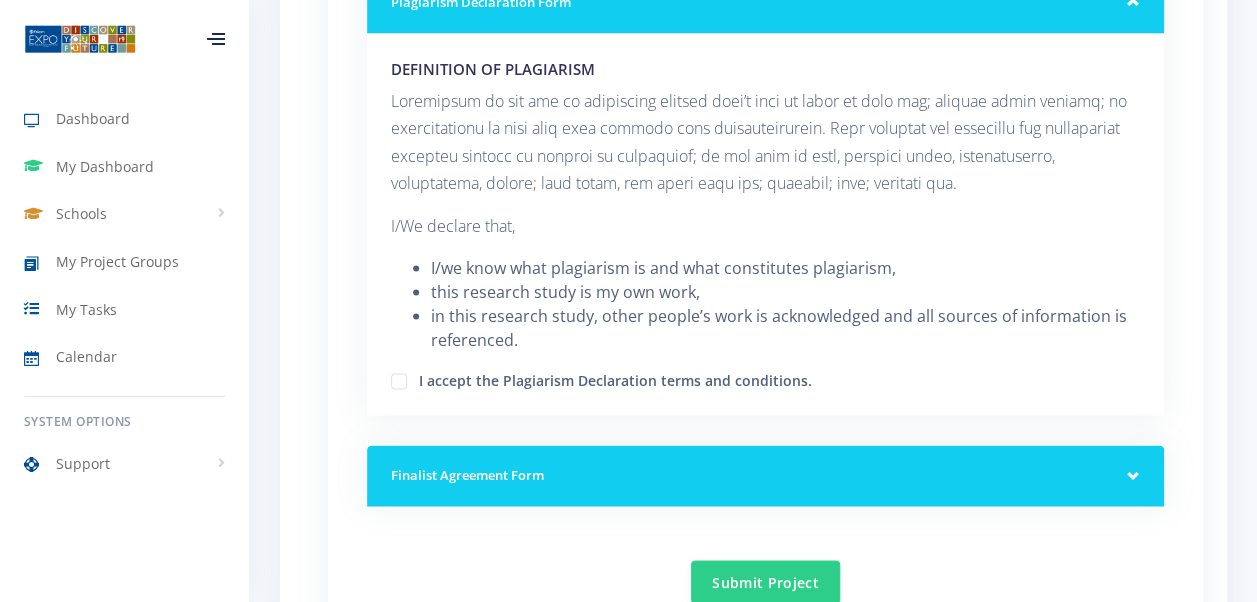 click on "I accept the
Plagiarism
Declaration terms and
conditions." at bounding box center (615, 377) 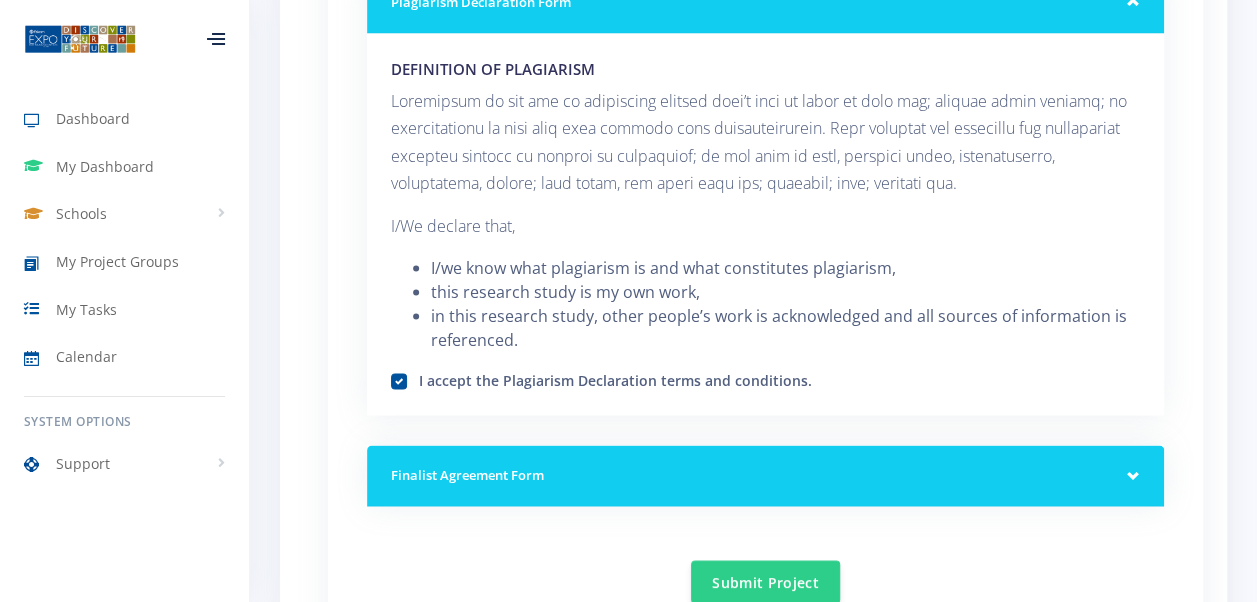 click on "Finalist Agreement
Form" at bounding box center [765, 475] 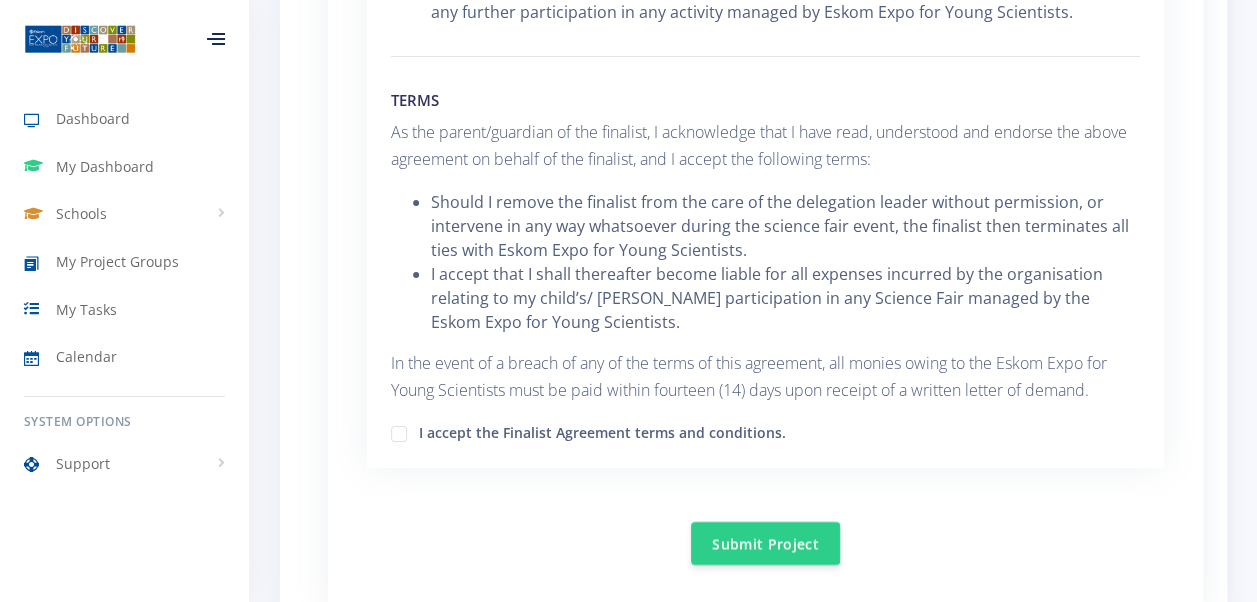scroll, scrollTop: 3370, scrollLeft: 0, axis: vertical 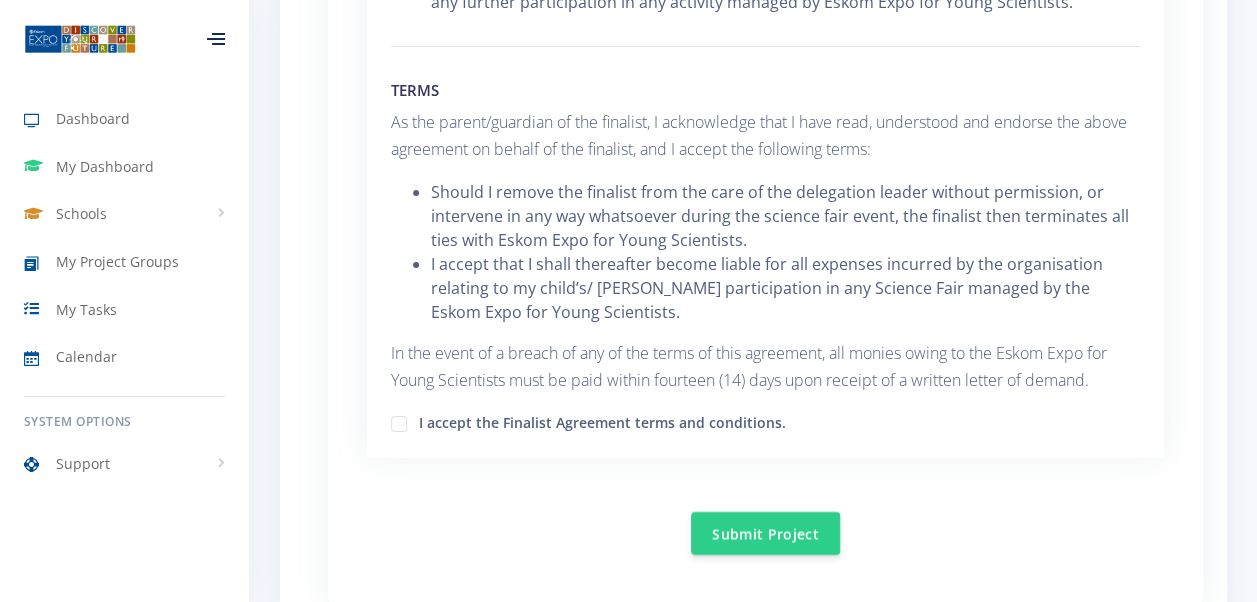 click on "I accept the
Finalist Agreement
terms and conditions." at bounding box center [602, 420] 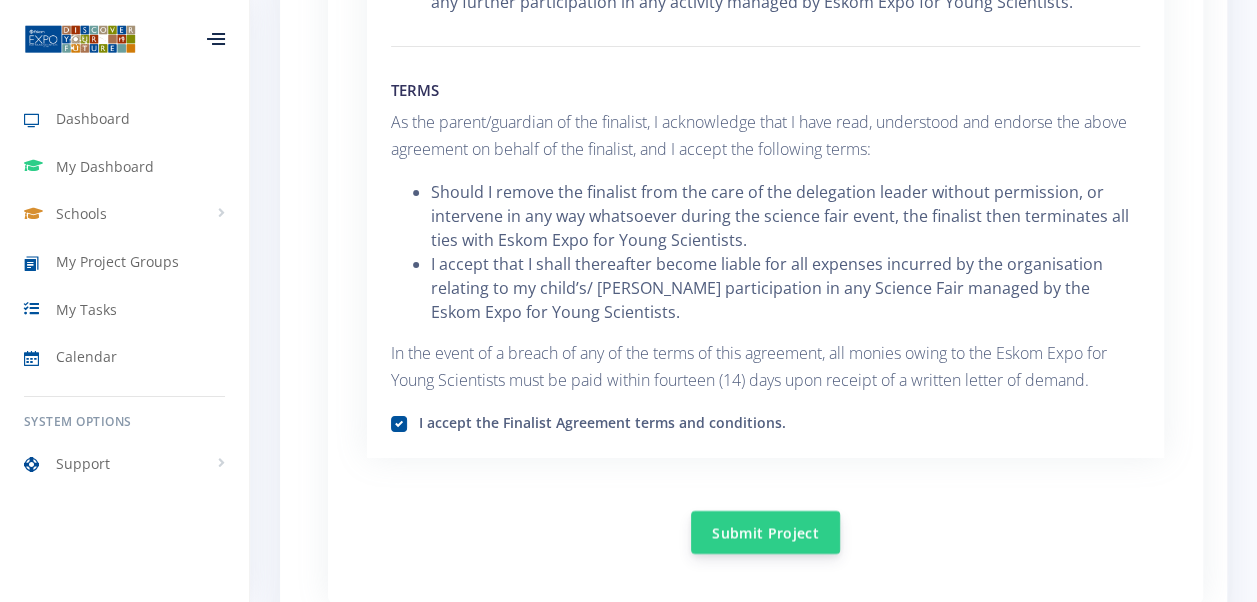 click on "Submit Project" at bounding box center (765, 532) 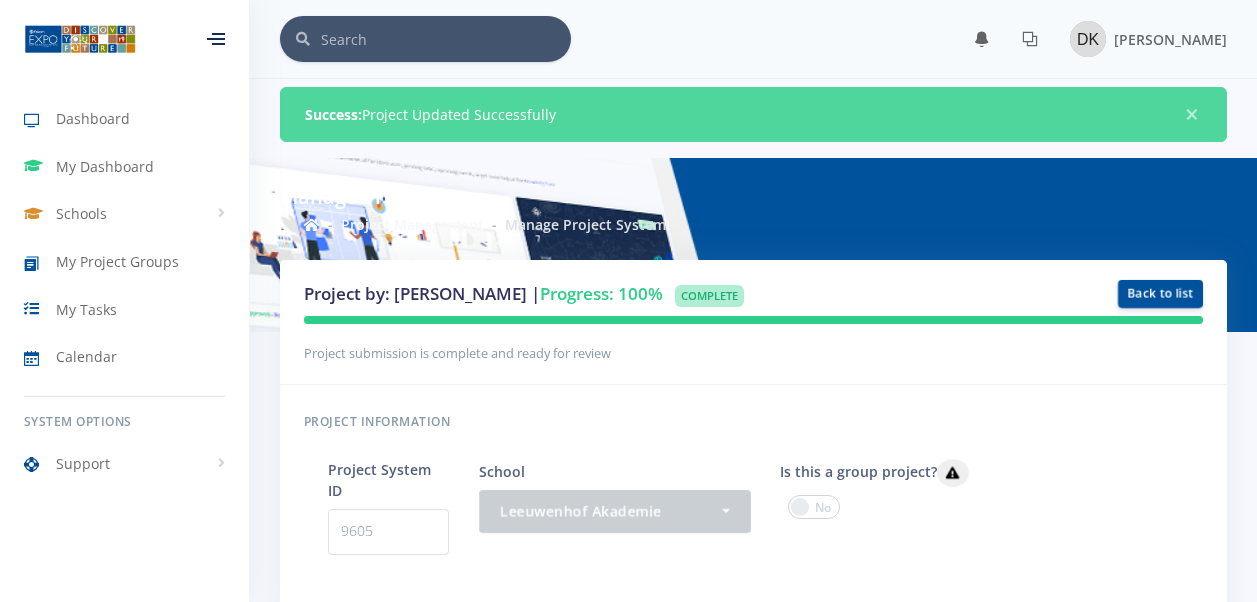 scroll, scrollTop: 0, scrollLeft: 0, axis: both 